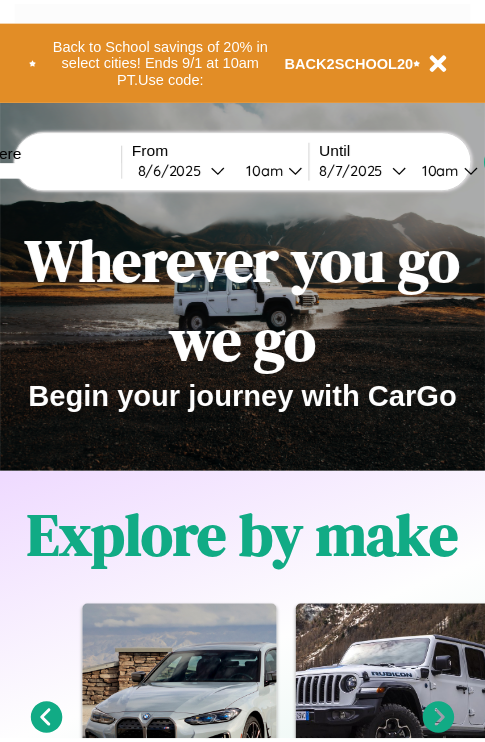 scroll, scrollTop: 0, scrollLeft: 0, axis: both 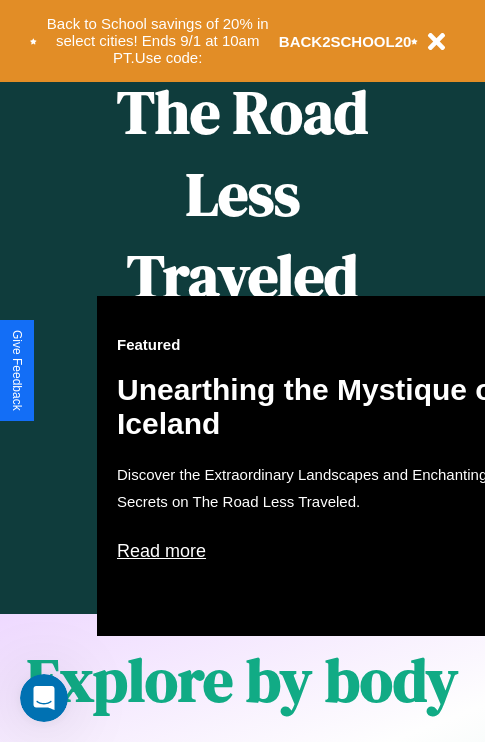click on "Featured Unearthing the Mystique of Iceland Discover the Extraordinary Landscapes and Enchanting Secrets on The Road Less Traveled. Read more" at bounding box center (317, 466) 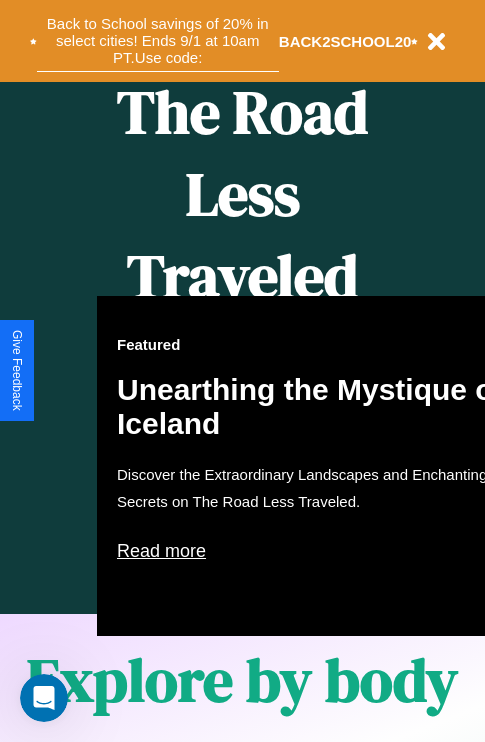 click on "Back to School savings of 20% in select cities! Ends 9/1 at 10am PT.  Use code:" at bounding box center (158, 41) 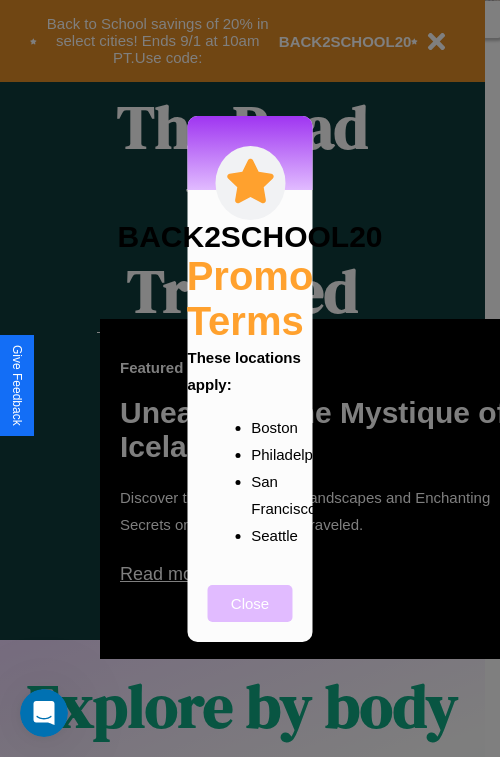 click on "Close" at bounding box center [250, 603] 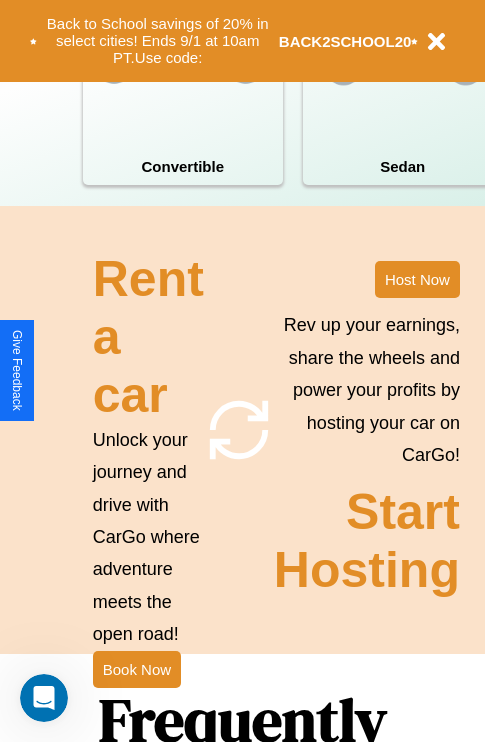 scroll, scrollTop: 1947, scrollLeft: 0, axis: vertical 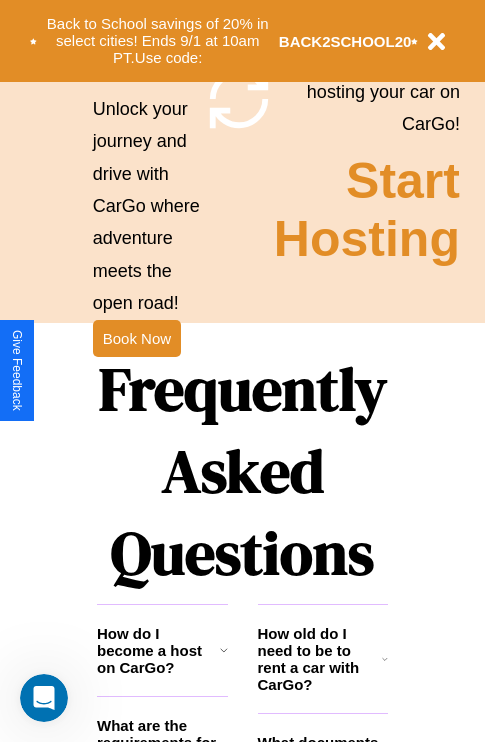 click on "Frequently Asked Questions" at bounding box center [242, 471] 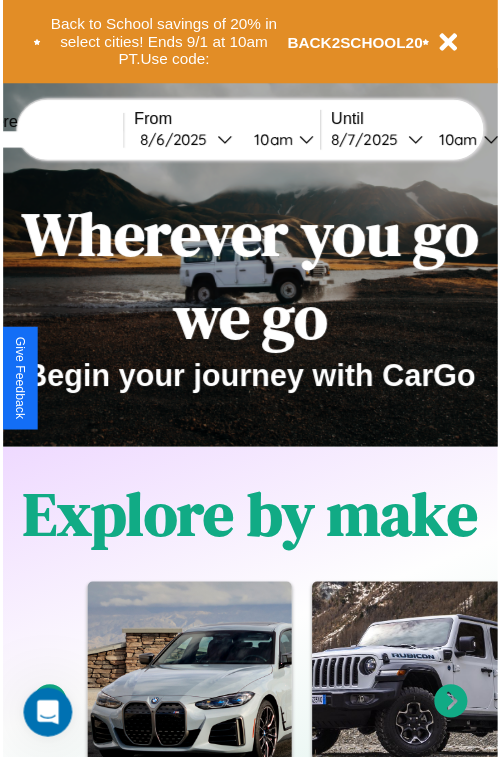 scroll, scrollTop: 0, scrollLeft: 0, axis: both 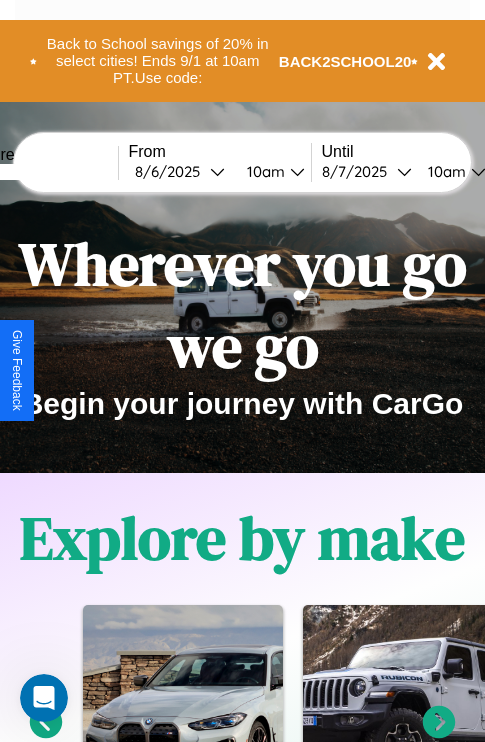 click at bounding box center (43, 172) 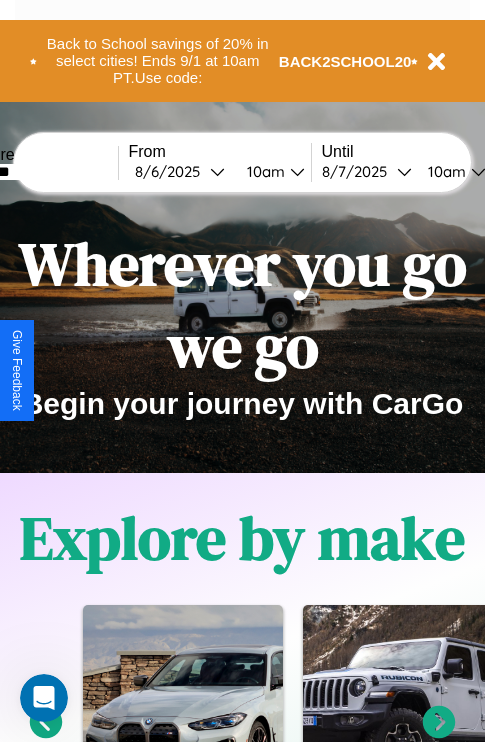 type on "*******" 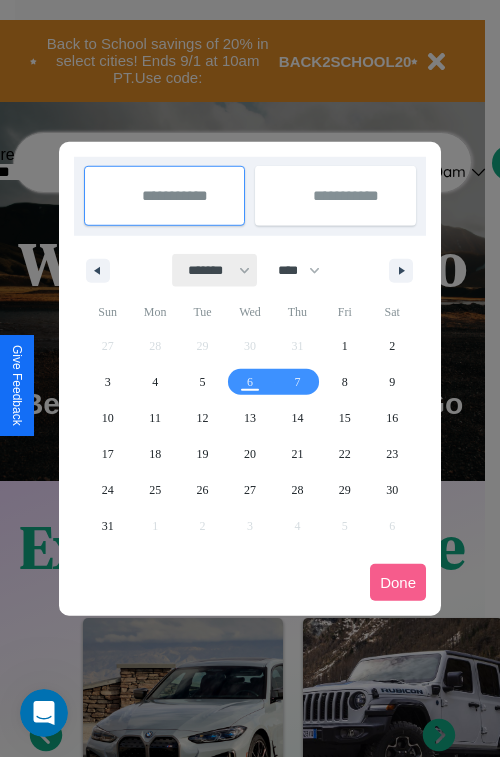 click on "******* ******** ***** ***** *** **** **** ****** ********* ******* ******** ********" at bounding box center (215, 270) 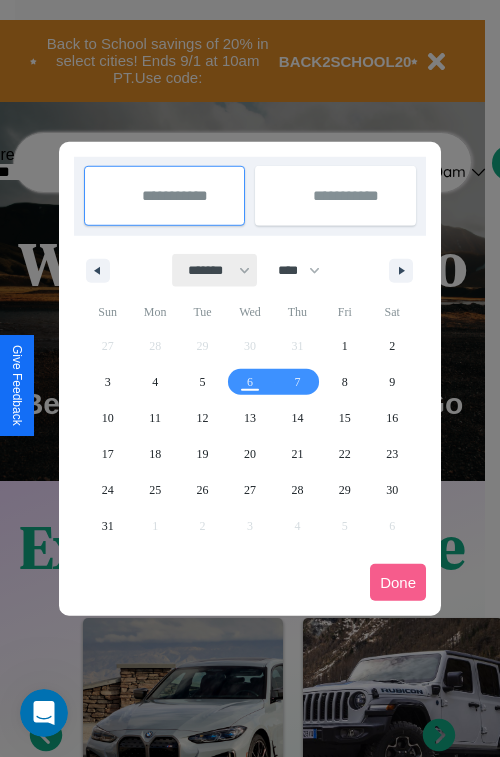 select on "*" 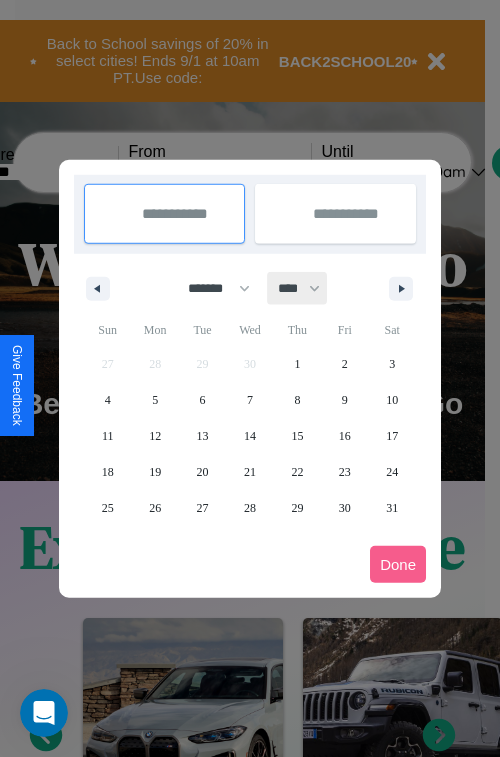 click on "**** **** **** **** **** **** **** **** **** **** **** **** **** **** **** **** **** **** **** **** **** **** **** **** **** **** **** **** **** **** **** **** **** **** **** **** **** **** **** **** **** **** **** **** **** **** **** **** **** **** **** **** **** **** **** **** **** **** **** **** **** **** **** **** **** **** **** **** **** **** **** **** **** **** **** **** **** **** **** **** **** **** **** **** **** **** **** **** **** **** **** **** **** **** **** **** **** **** **** **** **** **** **** **** **** **** **** **** **** **** **** **** **** **** **** **** **** **** **** **** ****" at bounding box center [298, 288] 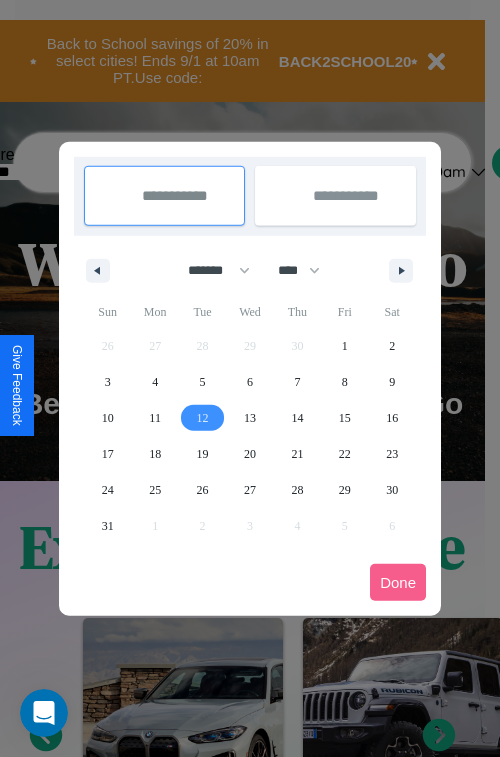 click on "12" at bounding box center (203, 418) 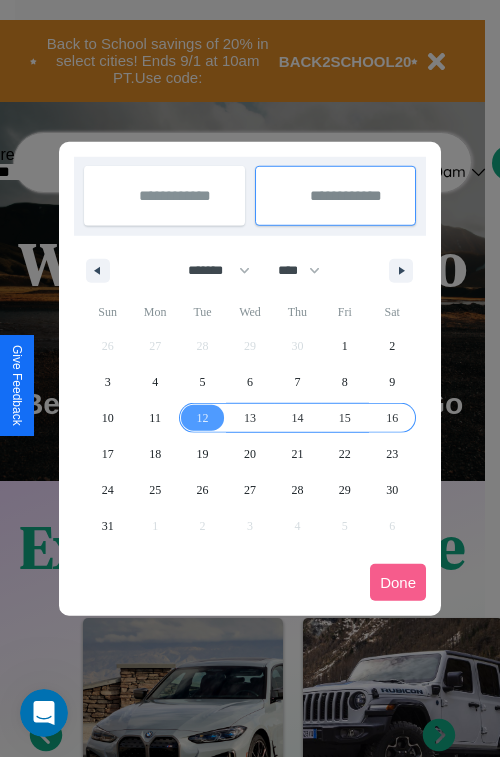 click on "16" at bounding box center [392, 418] 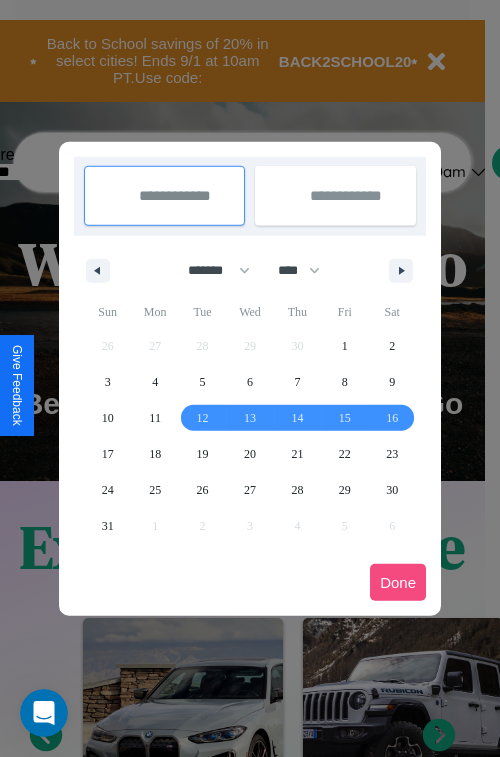 click on "Done" at bounding box center [398, 582] 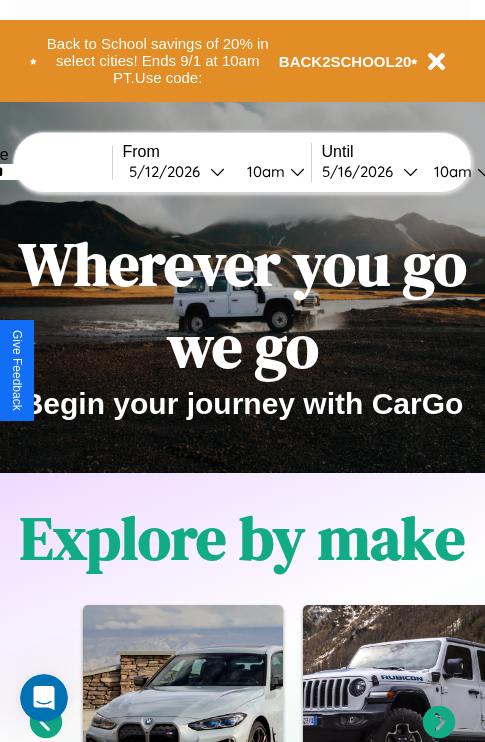 click on "10am" at bounding box center (263, 171) 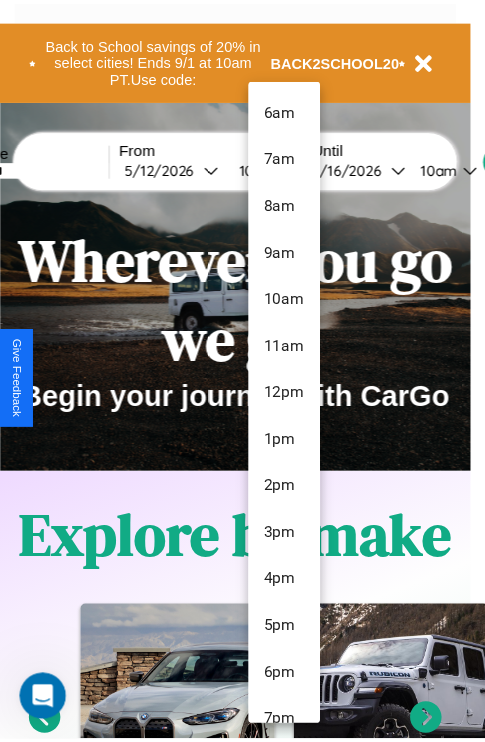 scroll, scrollTop: 211, scrollLeft: 0, axis: vertical 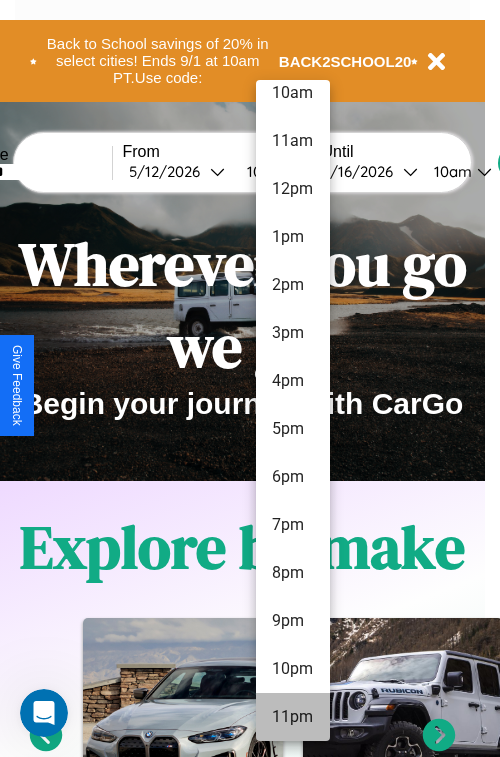 click on "11pm" at bounding box center [293, 717] 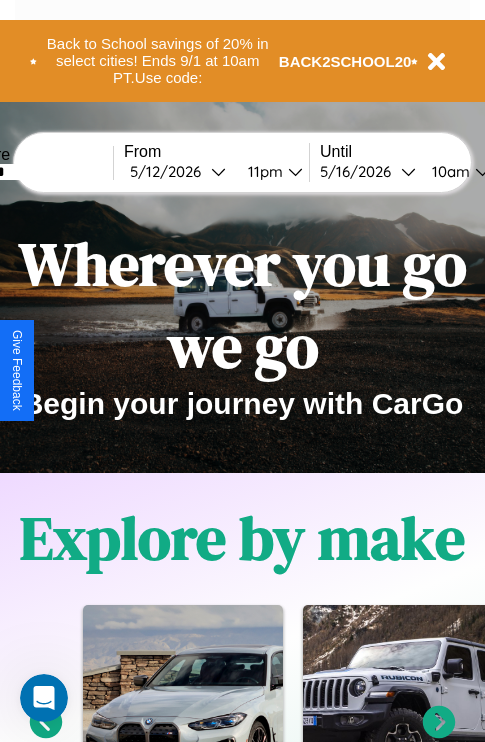 scroll, scrollTop: 0, scrollLeft: 72, axis: horizontal 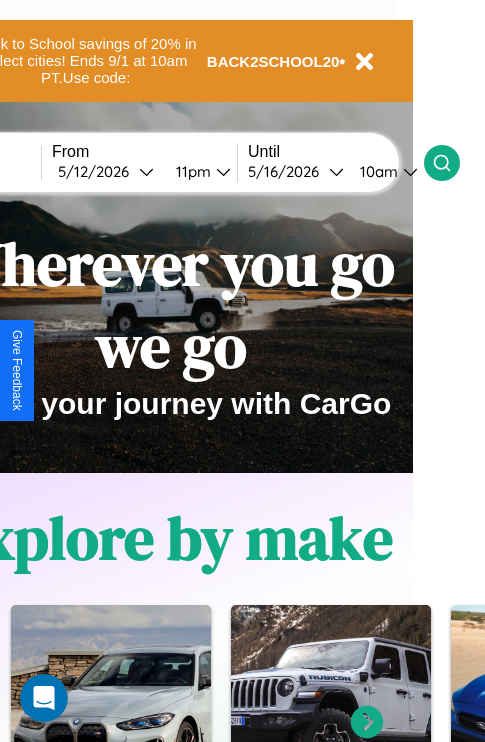 click 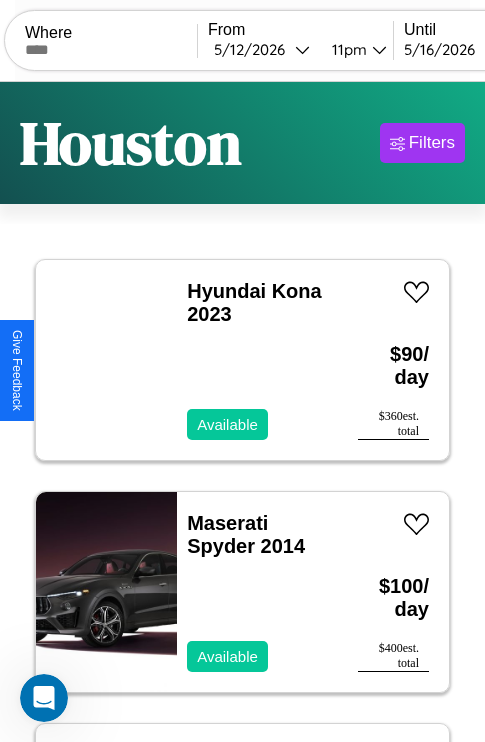 scroll, scrollTop: 79, scrollLeft: 0, axis: vertical 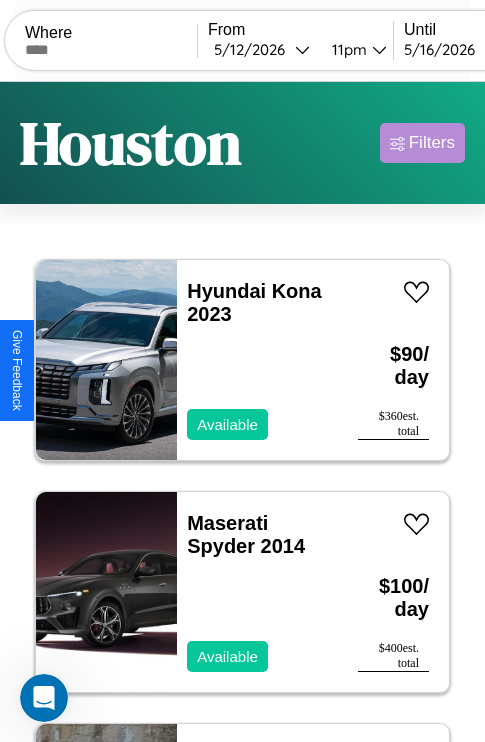 click on "Filters" at bounding box center [432, 143] 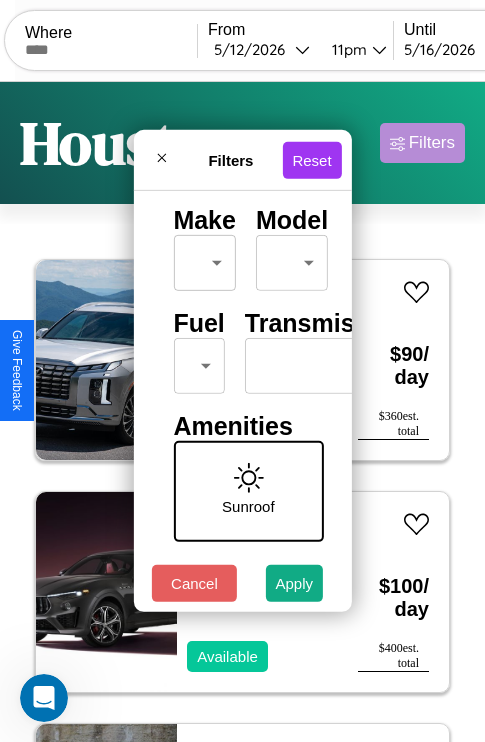 scroll, scrollTop: 162, scrollLeft: 0, axis: vertical 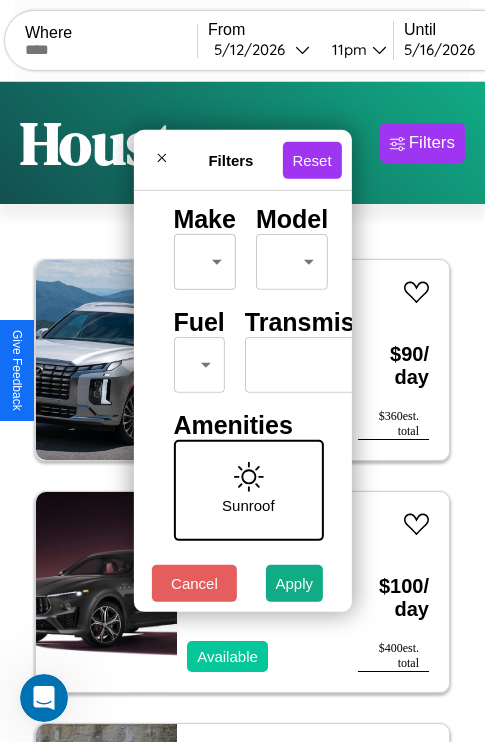 click on "CarGo Where From [DATE] [TIME] Until [DATE] [TIME] Become a Host Login Sign Up [CITY] Filters 44 cars in this area These cars can be picked up in this city. Hyundai Kona 2023 Available $ 90 / day $ 360 est. total Maserati Spyder 2014 Available $ 100 / day $ 400 est. total Audi allroad 2018 Available $ 40 / day $ 160 est. total Volvo VS 2023 Available $ 180 / day $ 720 est. total Toyota Cargo Van 2021 Available $ 190 / day $ 760 est. total Alfa Romeo 8C Competizione Spider 2020 Available $ 50 / day $ 200 est. total Land Rover LR3 2019 Available $ 40 / day $ 160 est. total Maserati Quattroporte 2016 Available $ 150 / day $ 600 est. total Volkswagen Beetle 2020 Available $ 100 / day $ 400 est. total Kia Forte Koup 2021 Available $ 170 / day $ 680 est. total Buick Reatta 2019 Available $ 70 / day $ 280 est. total Kia Sedona 2019 Available $ 80 / day $ 320 est. total Lexus LX 2014 Available $ 190 / day $ 760 est. total Buick" at bounding box center (242, 412) 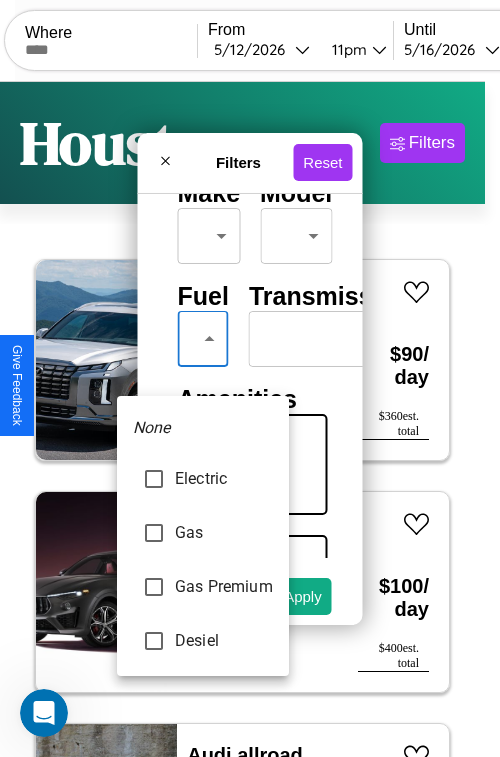type on "***" 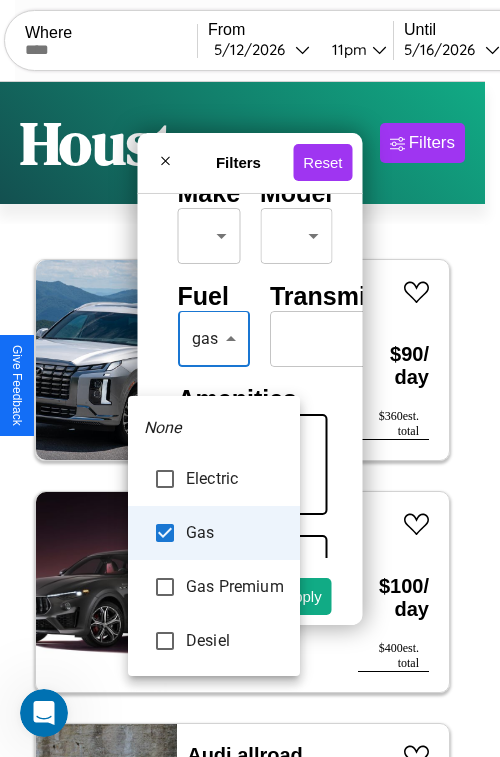 click at bounding box center (250, 378) 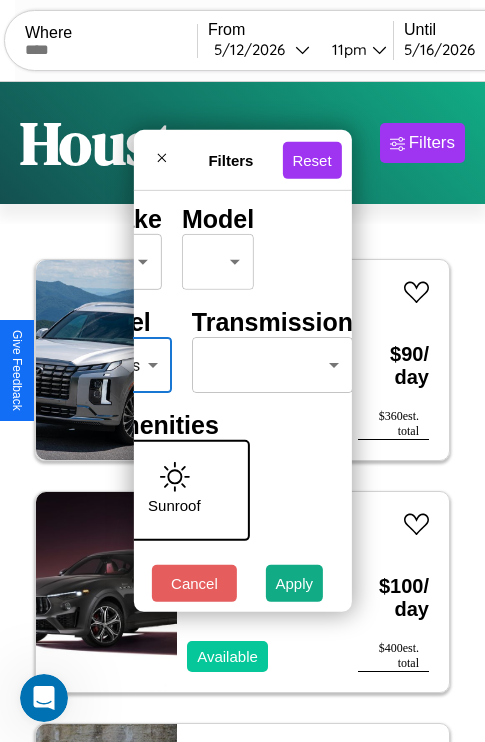 scroll, scrollTop: 162, scrollLeft: 84, axis: both 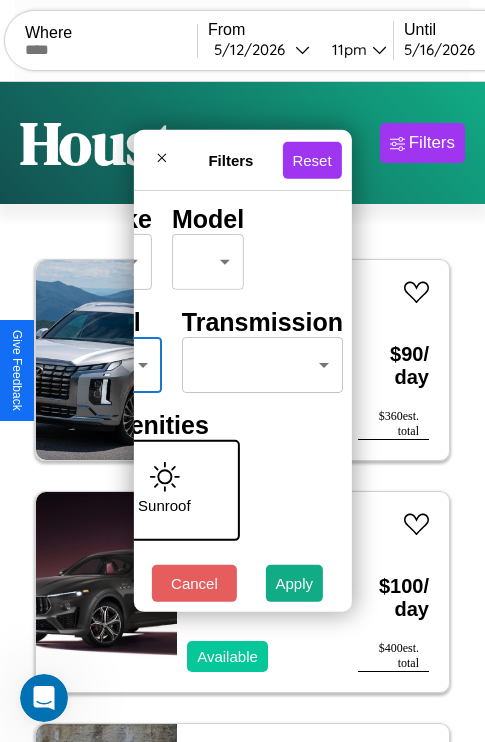 click on "CarGo Where From [DATE] [TIME] Until [DATE] [TIME] Become a Host Login Sign Up [CITY] Filters 44 cars in this area These cars can be picked up in this city. Hyundai Kona 2023 Available $ 90 / day $ 360 est. total Maserati Spyder 2014 Available $ 100 / day $ 400 est. total Audi allroad 2018 Available $ 40 / day $ 160 est. total Volvo VS 2023 Available $ 180 / day $ 720 est. total Toyota Cargo Van 2021 Available $ 190 / day $ 760 est. total Alfa Romeo 8C Competizione Spider 2020 Available $ 50 / day $ 200 est. total Land Rover LR3 2019 Available $ 40 / day $ 160 est. total Maserati Quattroporte 2016 Available $ 150 / day $ 600 est. total Volkswagen Beetle 2020 Available $ 100 / day $ 400 est. total Kia Forte Koup 2021 Available $ 170 / day $ 680 est. total Buick Reatta 2019 Available $ 70 / day $ 280 est. total Kia Sedona 2019 Available $ 80 / day $ 320 est. total Lexus LX 2014 Available $ 190 / day $ 760 est. total Buick" at bounding box center (242, 412) 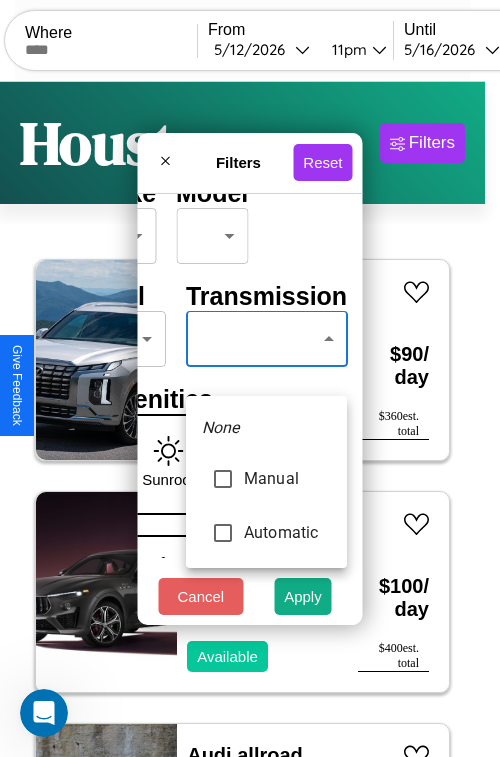 type on "*********" 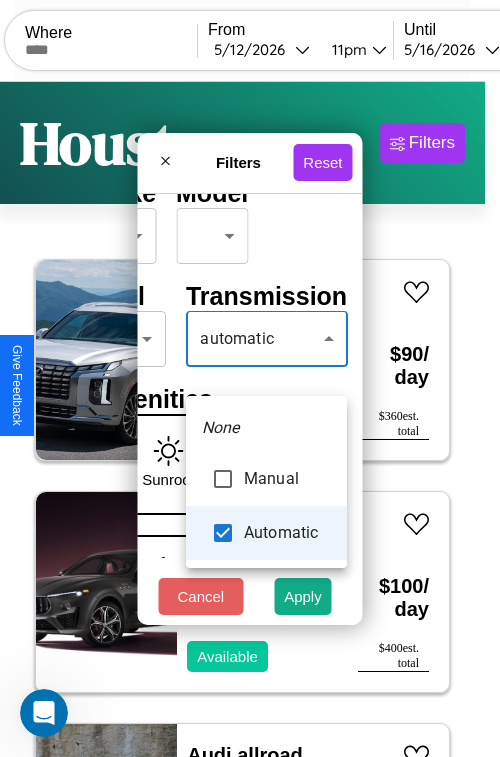 click at bounding box center (250, 378) 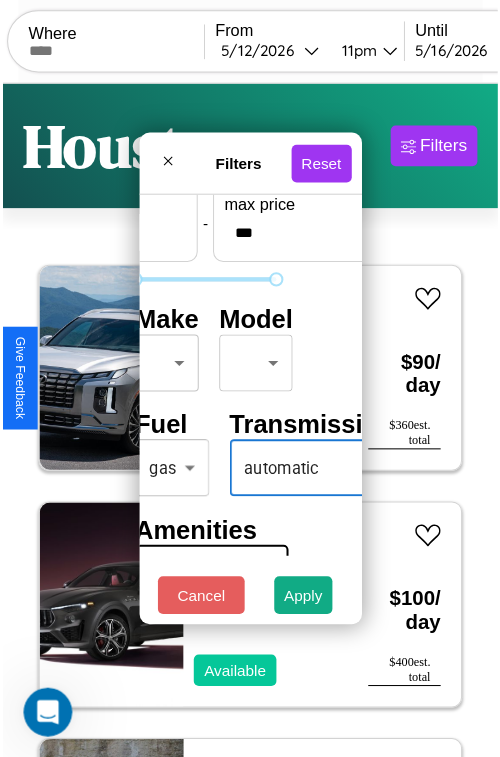 scroll, scrollTop: 59, scrollLeft: 40, axis: both 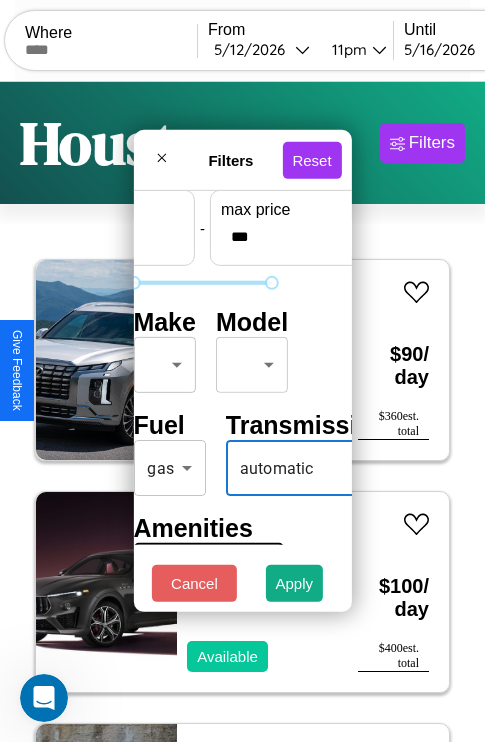 click on "CarGo Where From [DATE] [TIME] Until [DATE] [TIME] Become a Host Login Sign Up [CITY] Filters 44 cars in this area These cars can be picked up in this city. Hyundai Kona 2023 Available $ 90 / day $ 360 est. total Maserati Spyder 2014 Available $ 100 / day $ 400 est. total Audi allroad 2018 Available $ 40 / day $ 160 est. total Volvo VS 2023 Available $ 180 / day $ 720 est. total Toyota Cargo Van 2021 Available $ 190 / day $ 760 est. total Alfa Romeo 8C Competizione Spider 2020 Available $ 50 / day $ 200 est. total Land Rover LR3 2019 Available $ 40 / day $ 160 est. total Maserati Quattroporte 2016 Available $ 150 / day $ 600 est. total Volkswagen Beetle 2020 Available $ 100 / day $ 400 est. total Kia Forte Koup 2021 Available $ 170 / day $ 680 est. total Buick Reatta 2019 Available $ 70 / day $ 280 est. total Kia Sedona 2019 Available $ 80 / day $ 320 est. total Lexus LX 2014 Available $ 190 / day $ 760 est. total Buick" at bounding box center [242, 412] 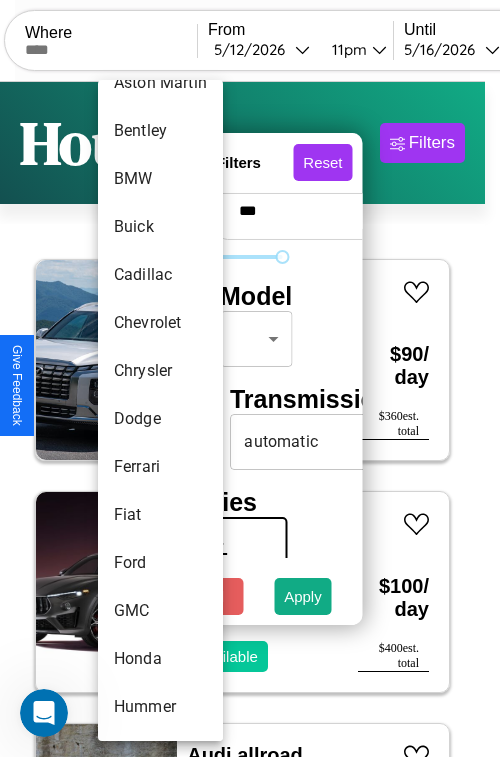 scroll, scrollTop: 230, scrollLeft: 0, axis: vertical 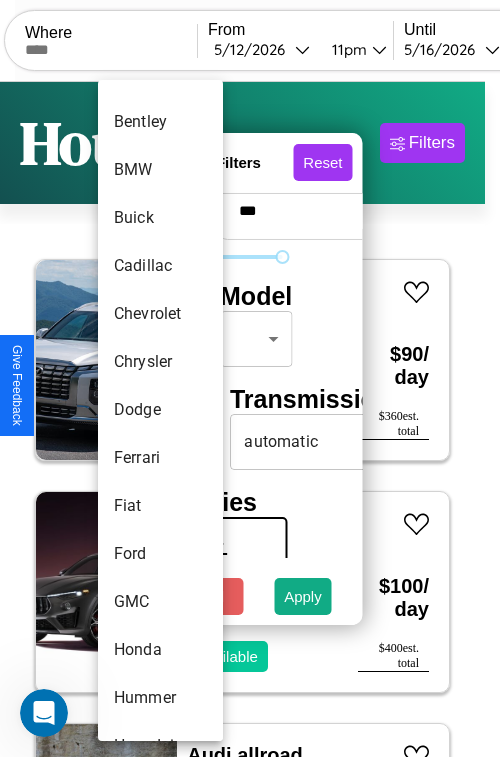 click on "Dodge" at bounding box center [160, 410] 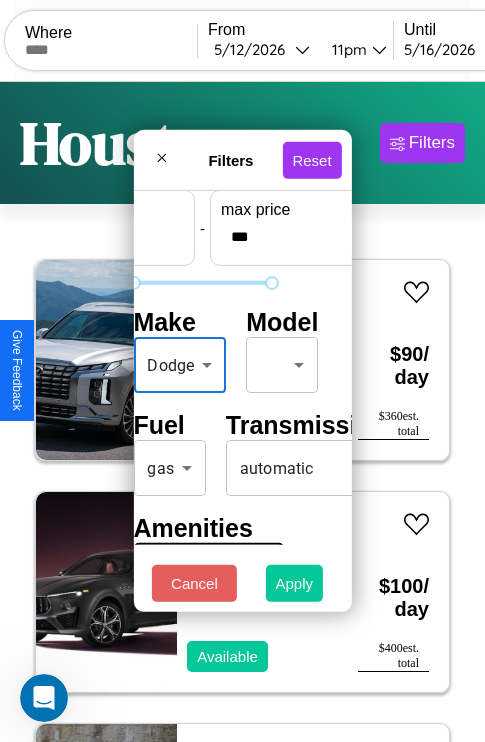 click on "Apply" at bounding box center [295, 583] 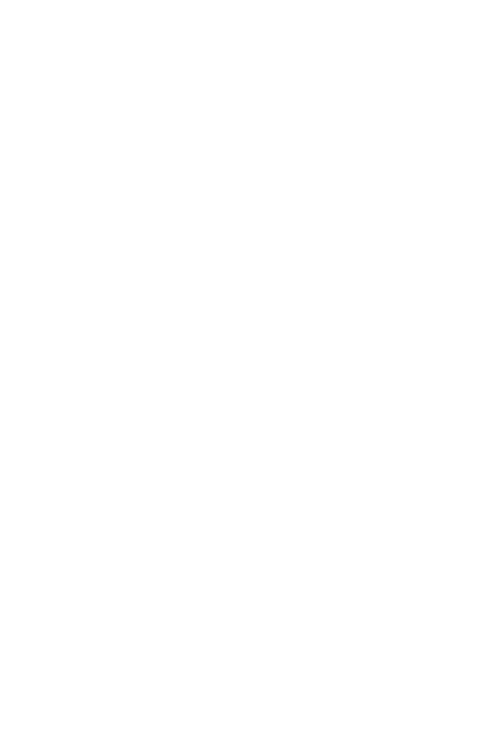 scroll, scrollTop: 0, scrollLeft: 0, axis: both 